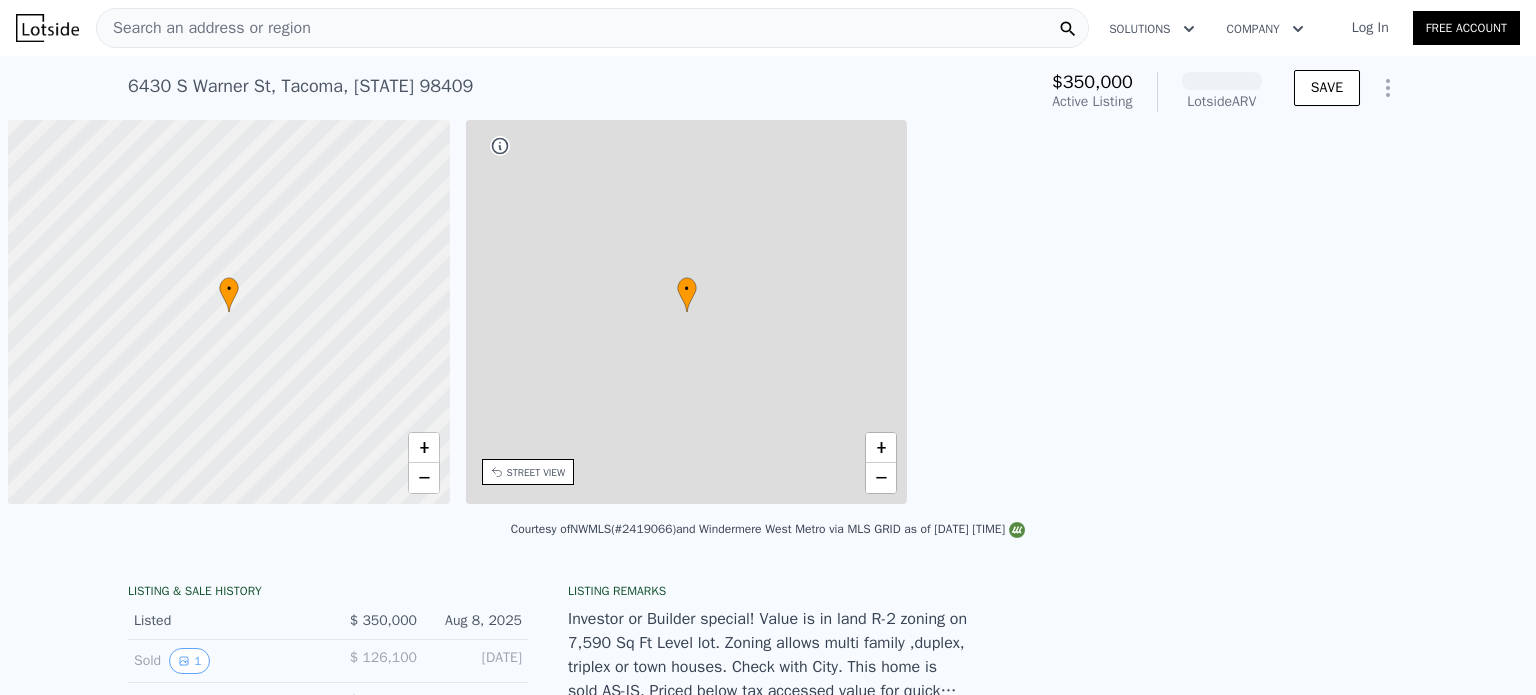 scroll, scrollTop: 0, scrollLeft: 0, axis: both 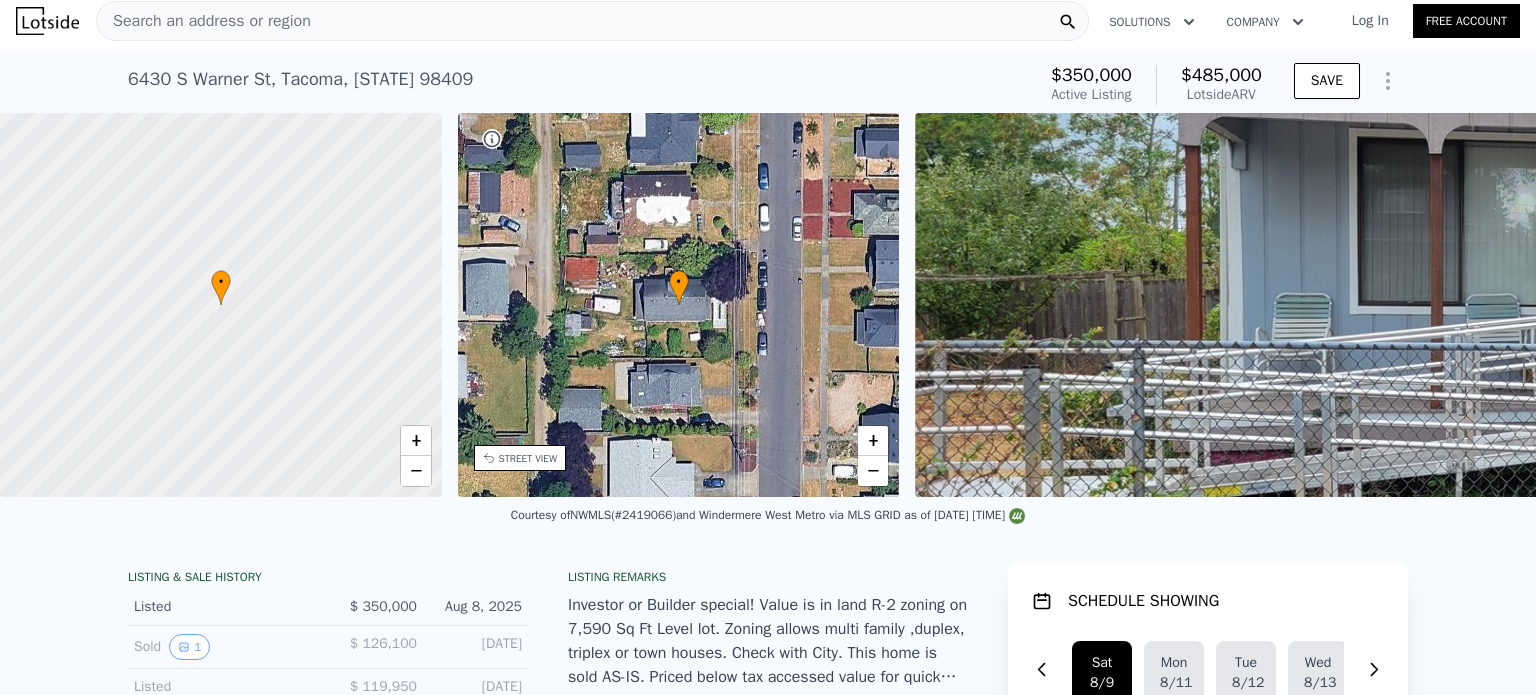 click on "Search an address or region" at bounding box center [204, 21] 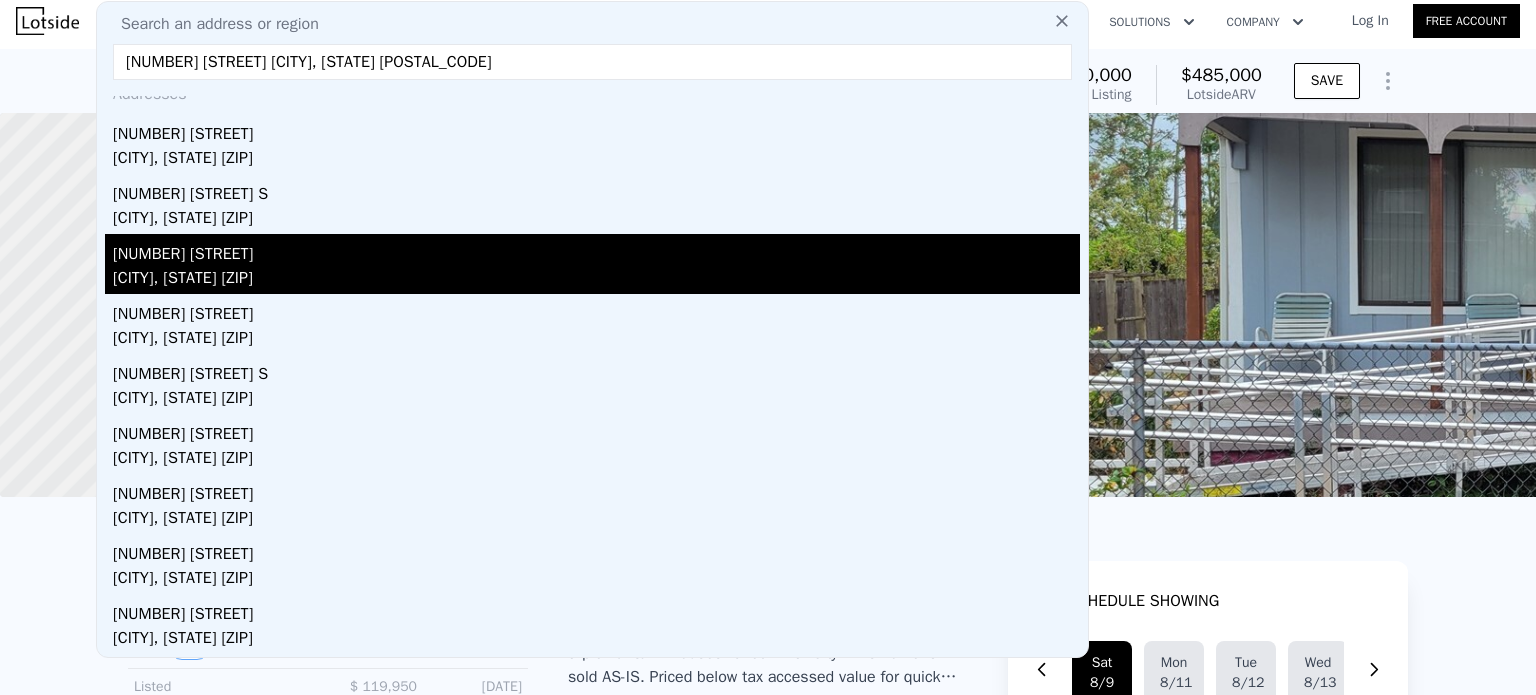 scroll, scrollTop: 0, scrollLeft: 0, axis: both 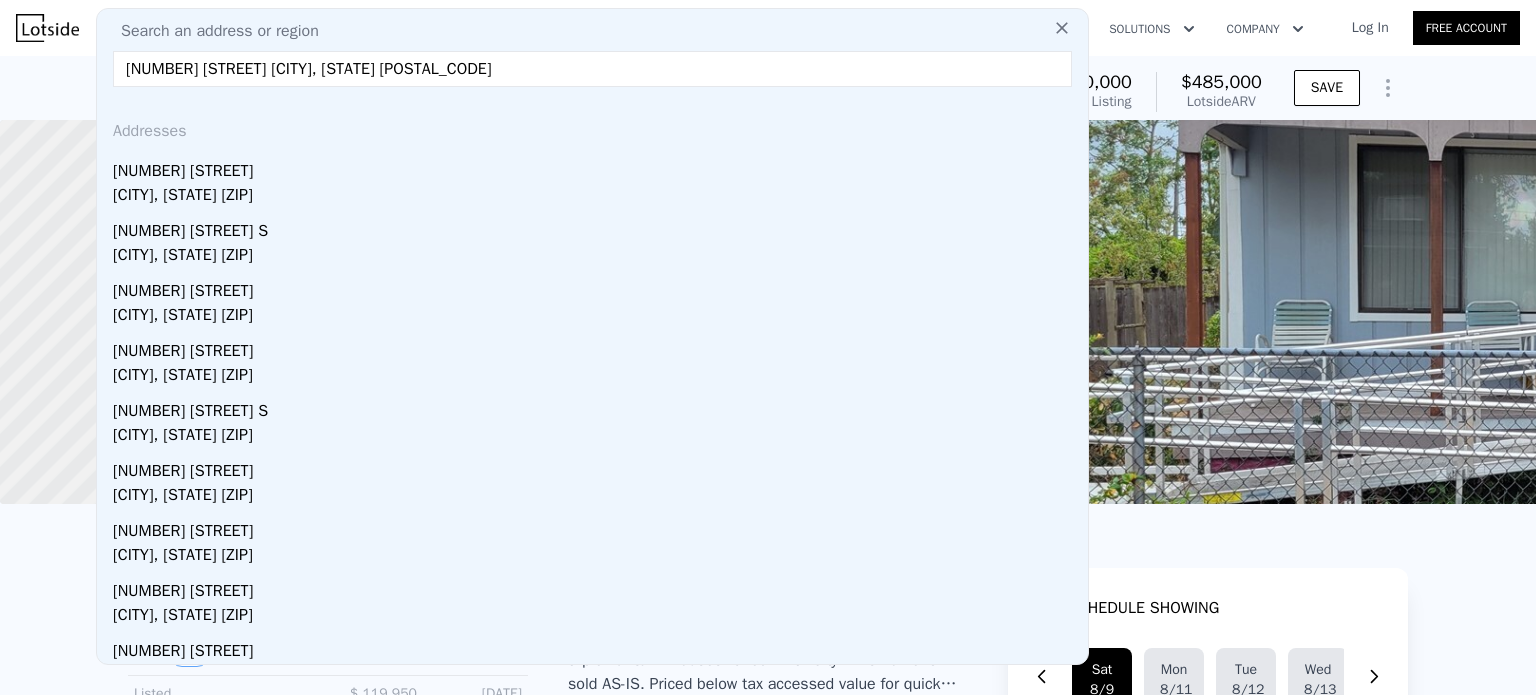 type on "[NUMBER] [STREET] [CITY], [STATE] [POSTAL_CODE]" 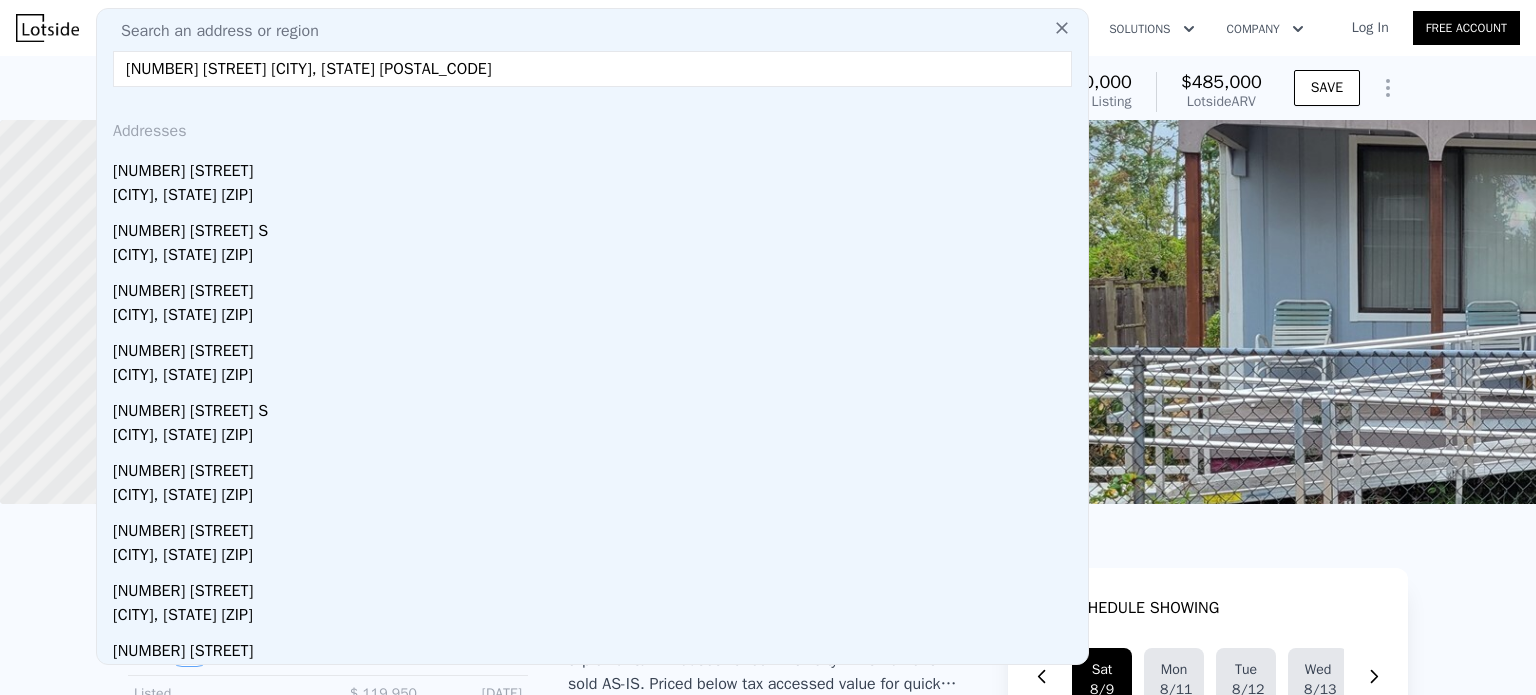 drag, startPoint x: 471, startPoint y: 70, endPoint x: 76, endPoint y: 66, distance: 395.02026 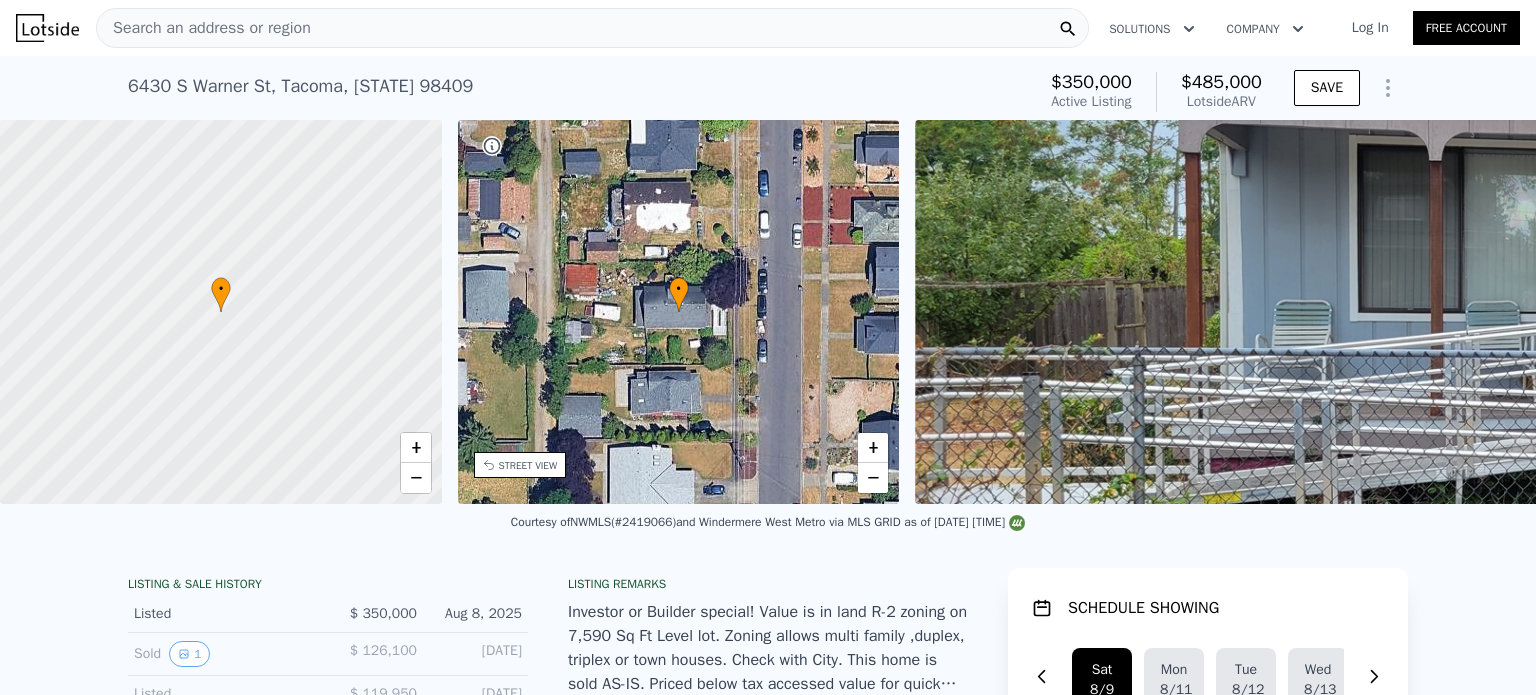 click on "[NUMBER] [STREET] , [CITY] , [STATE] [POSTAL_CODE] Active at [PRICE] (~ARV [PRICE] ) [PRICE] Active Listing [PRICE] Lotside ARV SAVE" at bounding box center [768, 88] 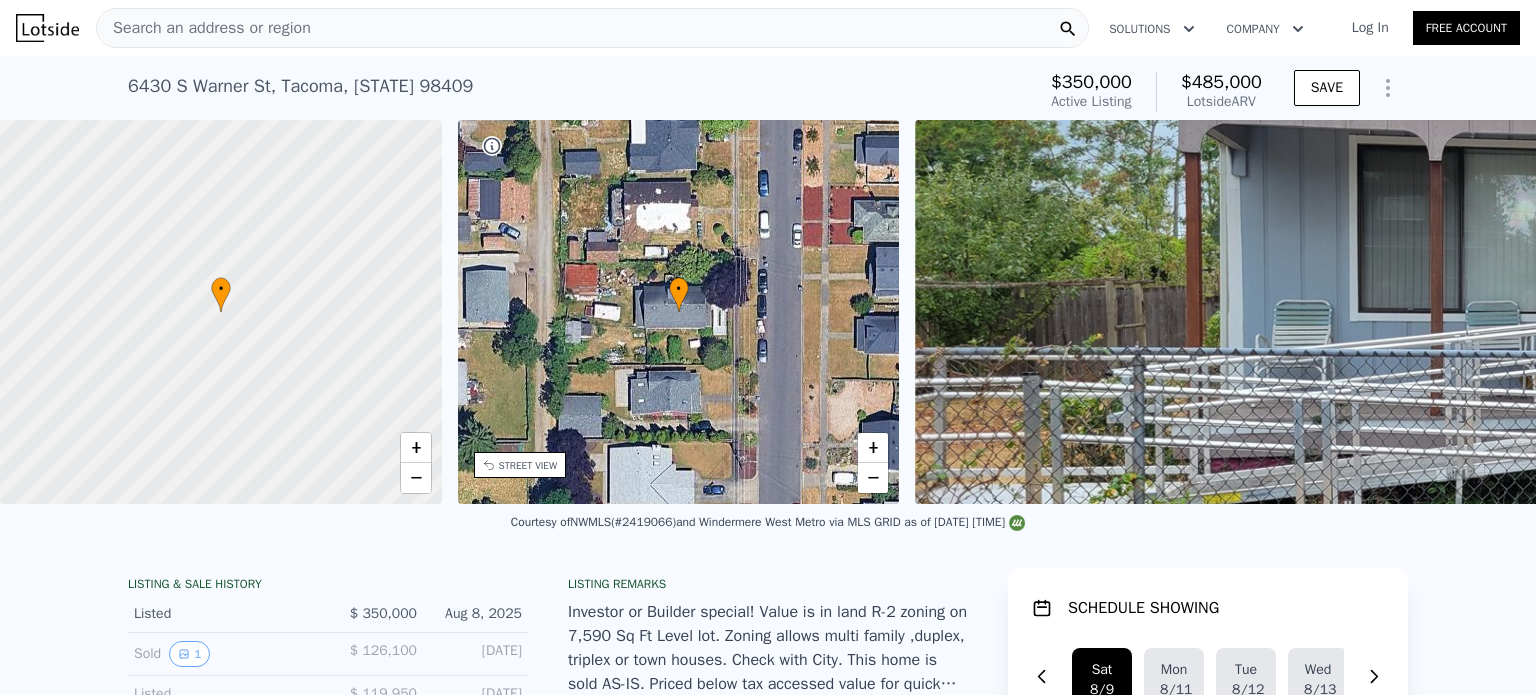 click on "Search an address or region" at bounding box center [204, 28] 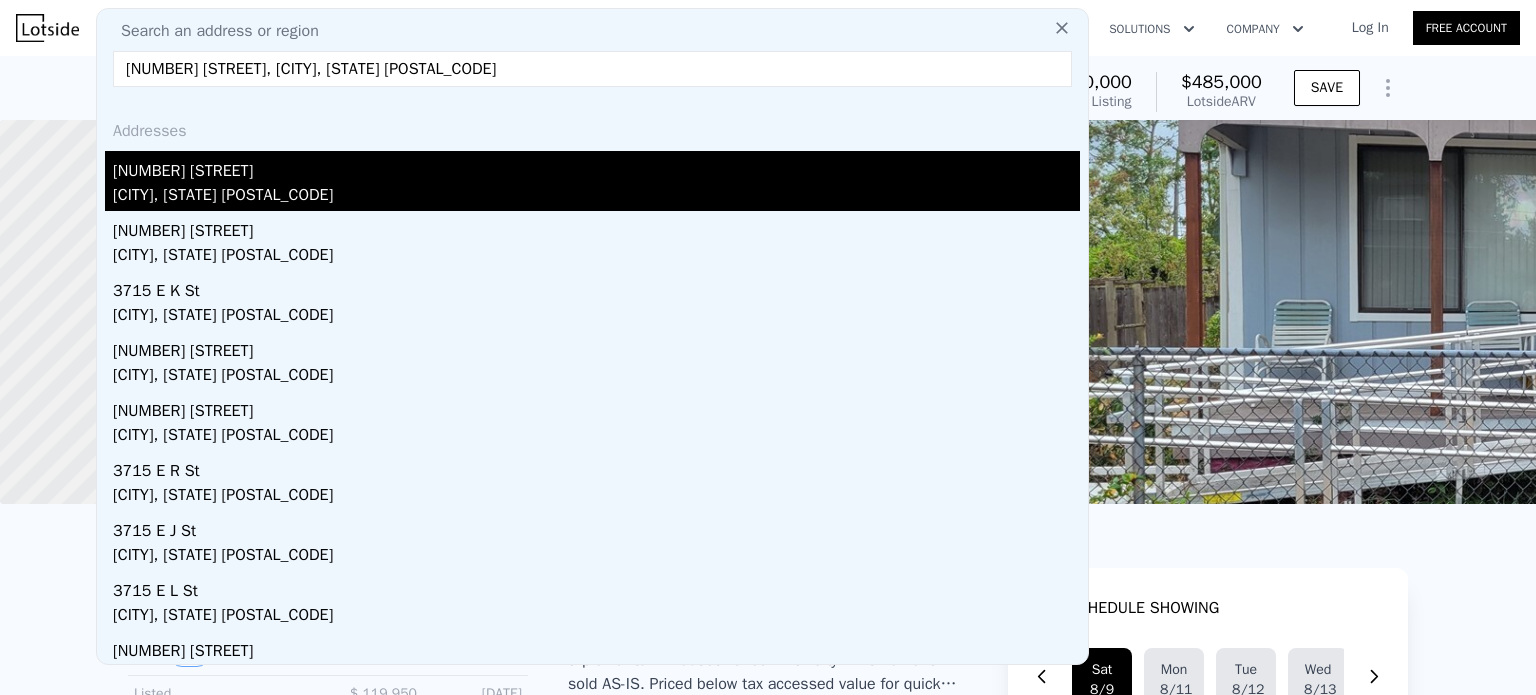 type on "[NUMBER] [STREET], [CITY], [STATE] [POSTAL_CODE]" 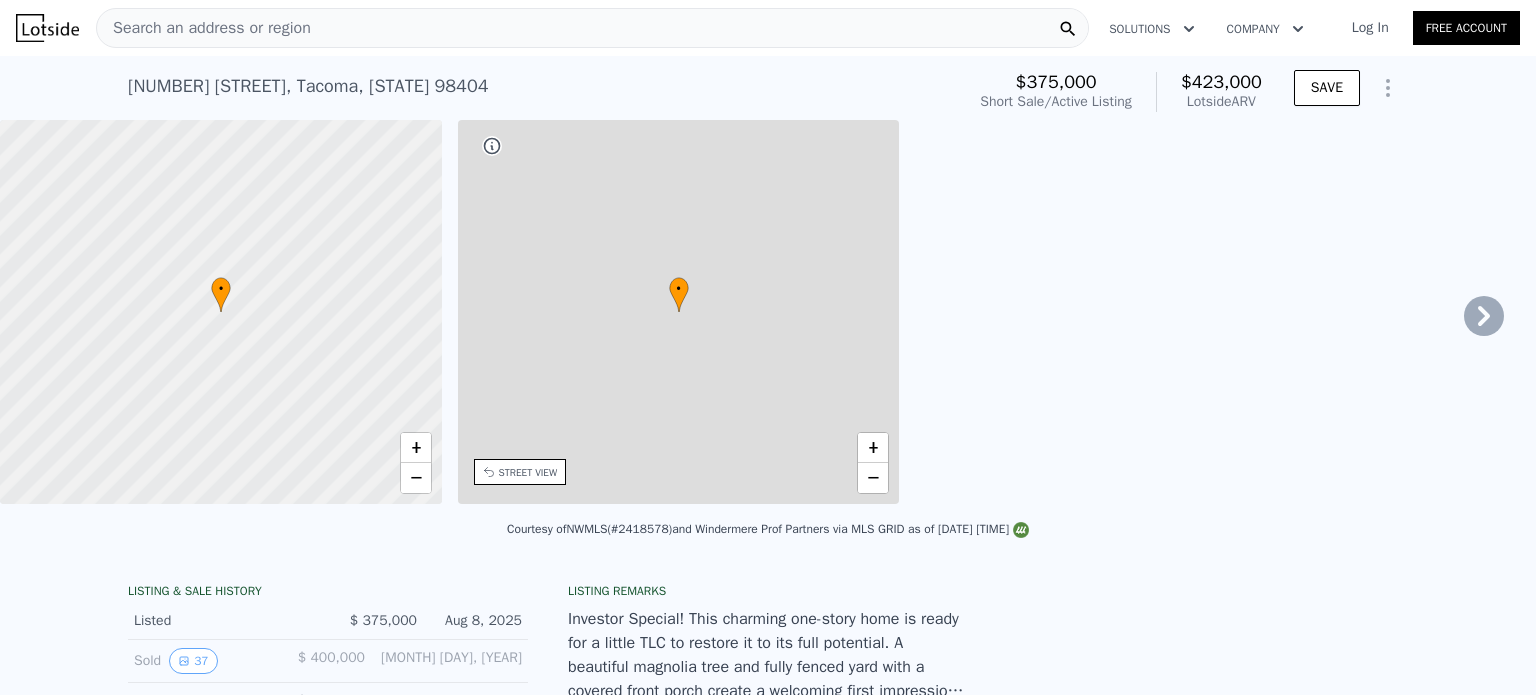 type on "2" 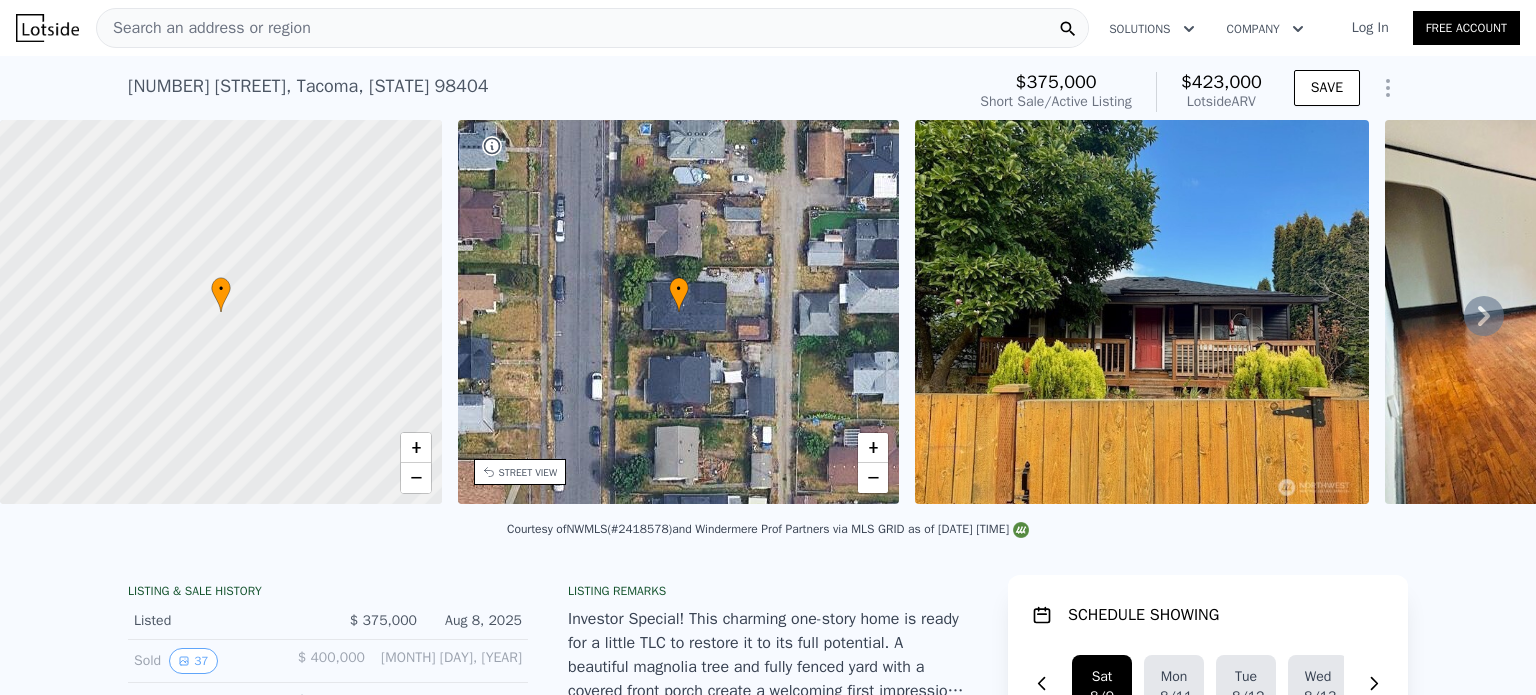 click on "Search an address or region" at bounding box center (204, 28) 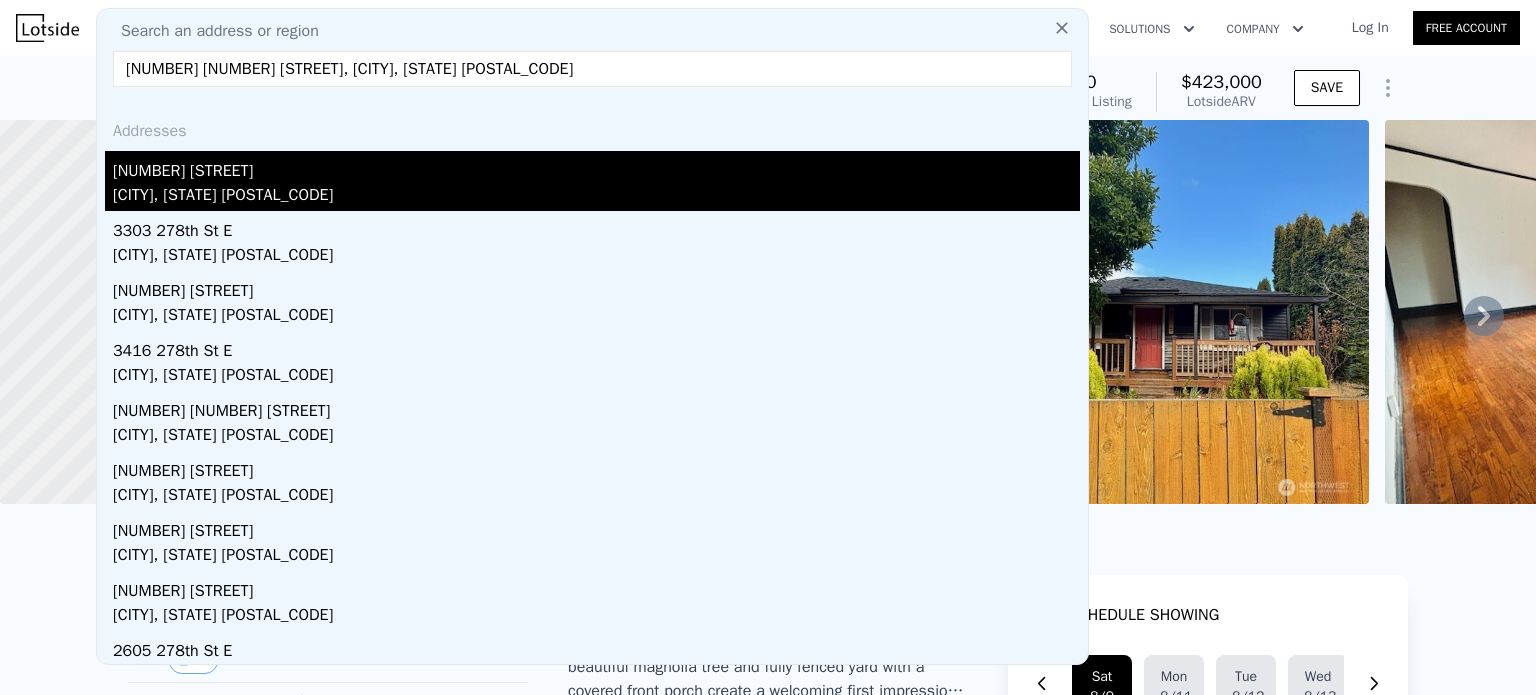 type on "[NUMBER] [NUMBER] [STREET], [CITY], [STATE] [POSTAL_CODE]" 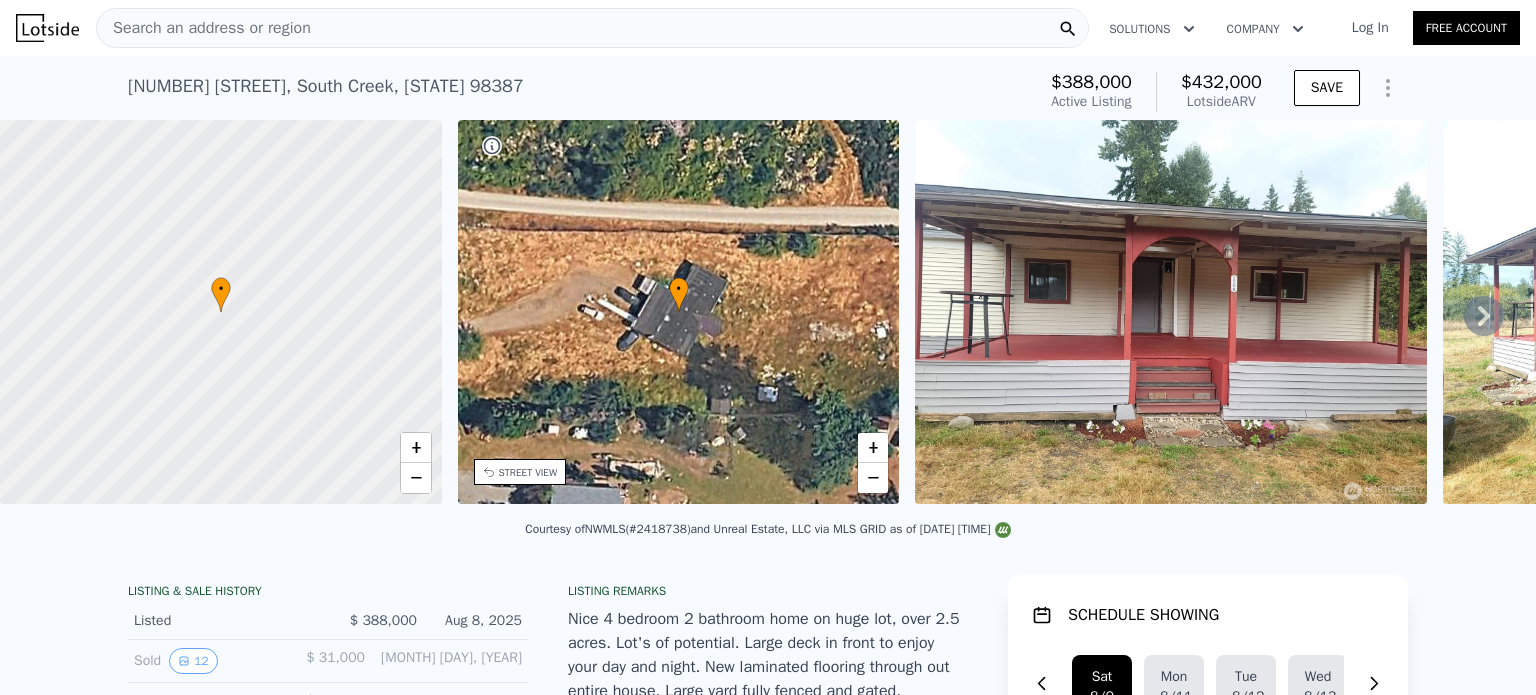 click on "Search an address or region" at bounding box center (592, 28) 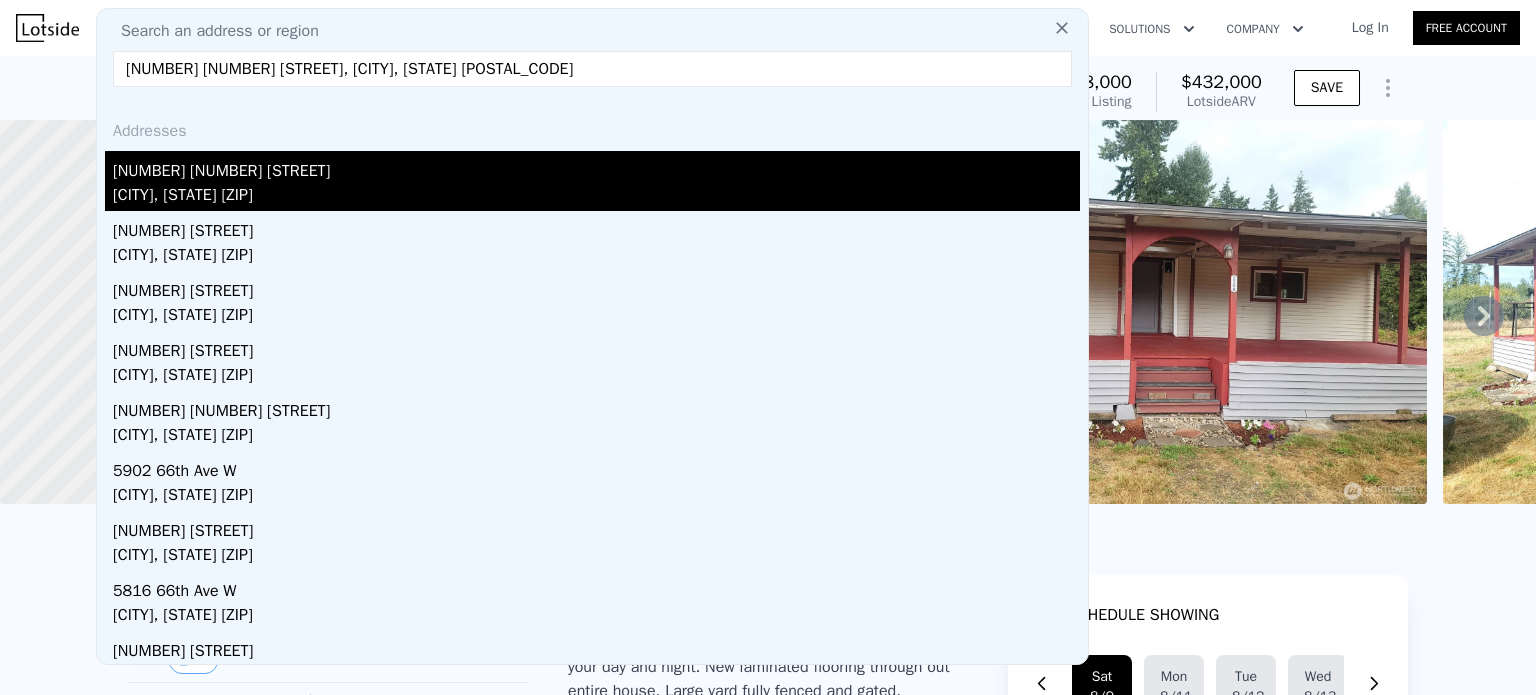 type on "[NUMBER] [NUMBER] [STREET], [CITY], [STATE] [POSTAL_CODE]" 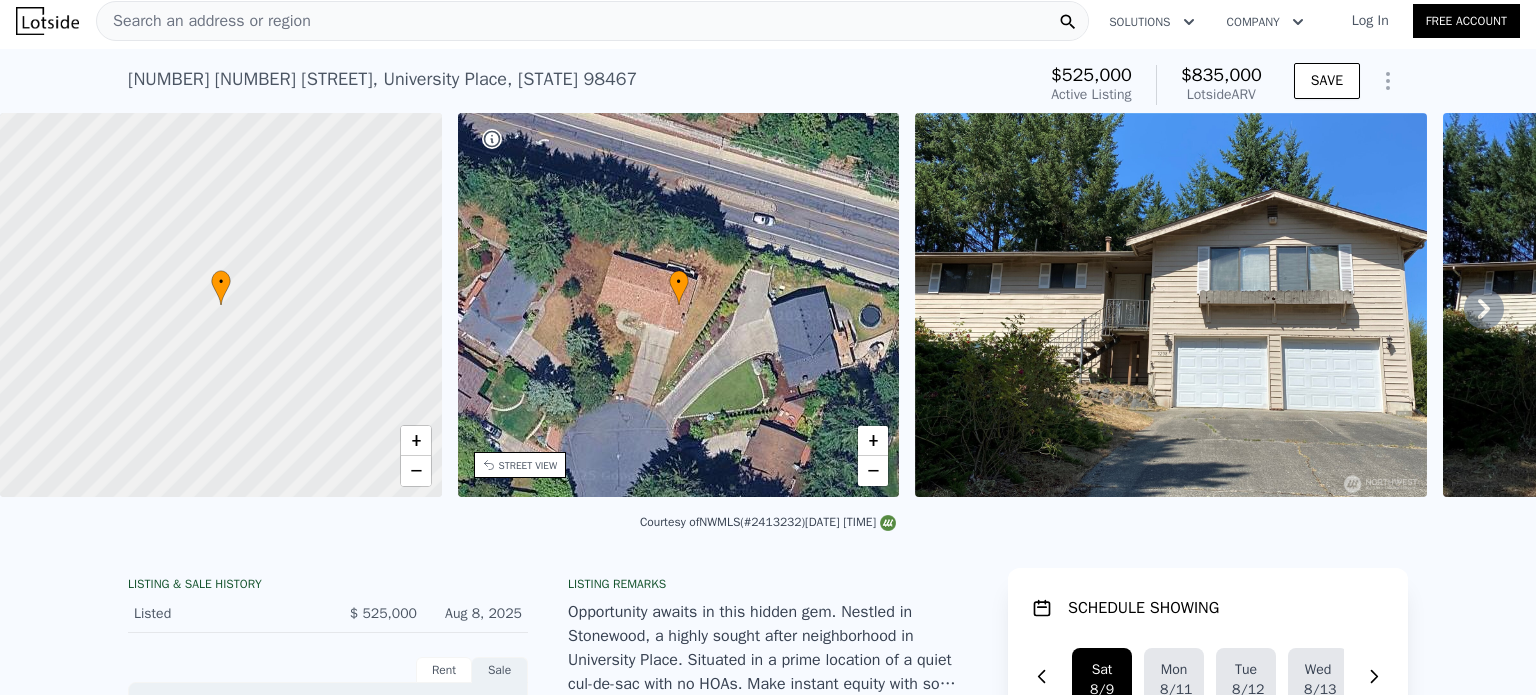 scroll, scrollTop: 0, scrollLeft: 0, axis: both 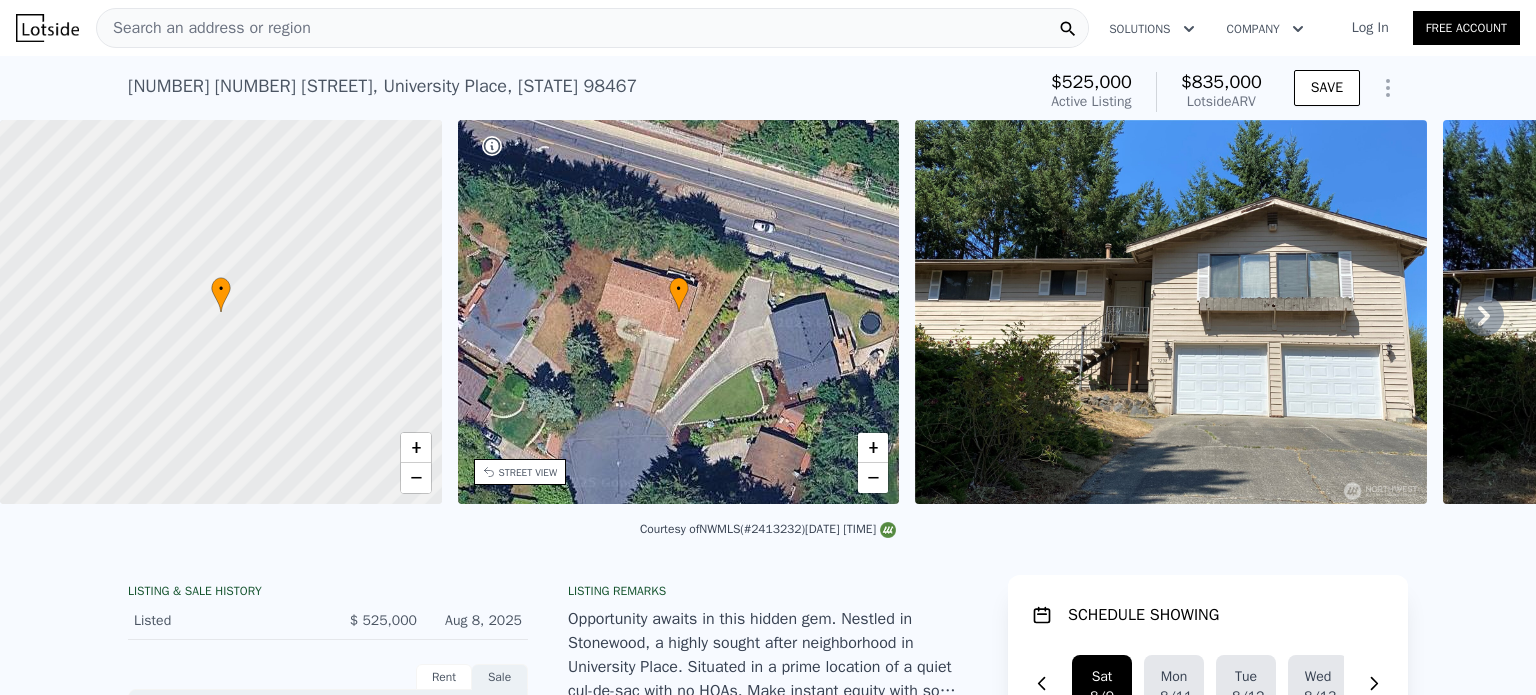 click on "Search an address or region" at bounding box center [592, 28] 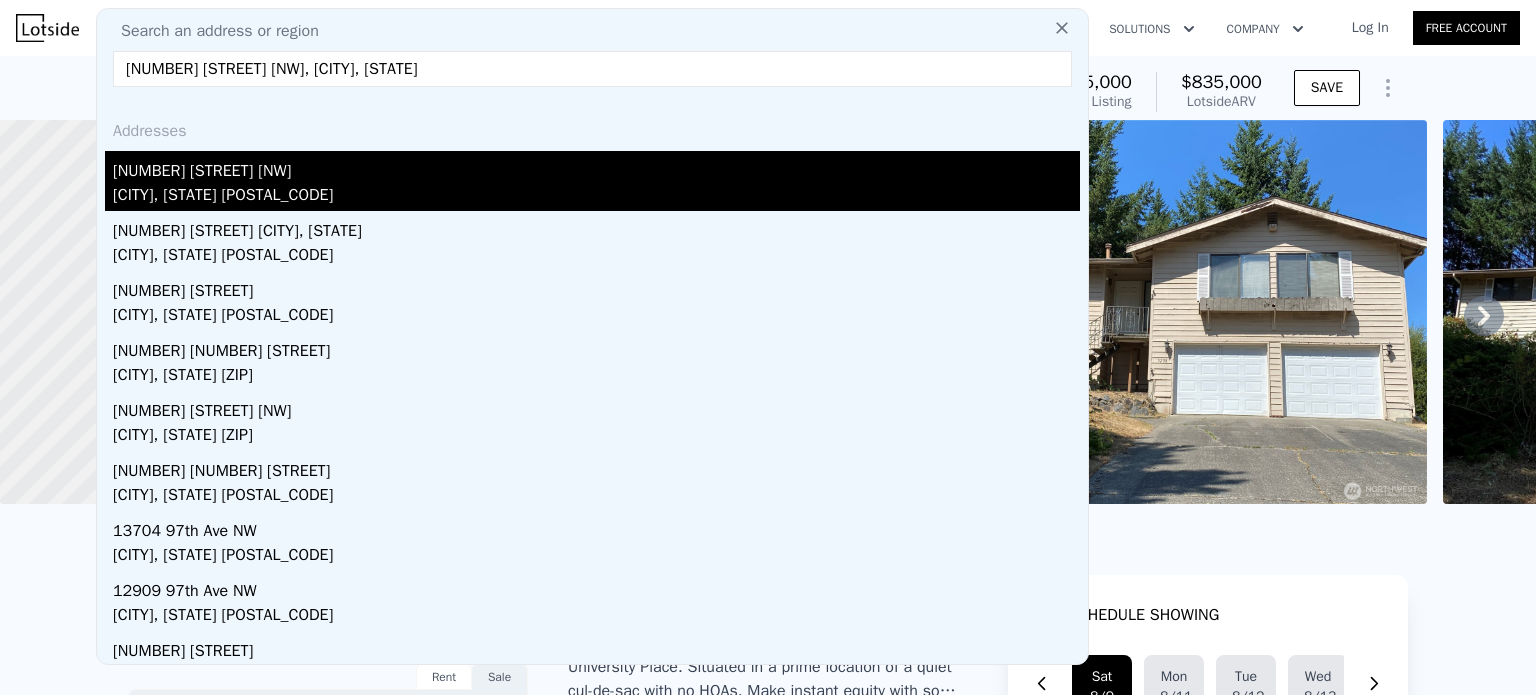 type on "[NUMBER] [STREET] [NW], [CITY], [STATE]" 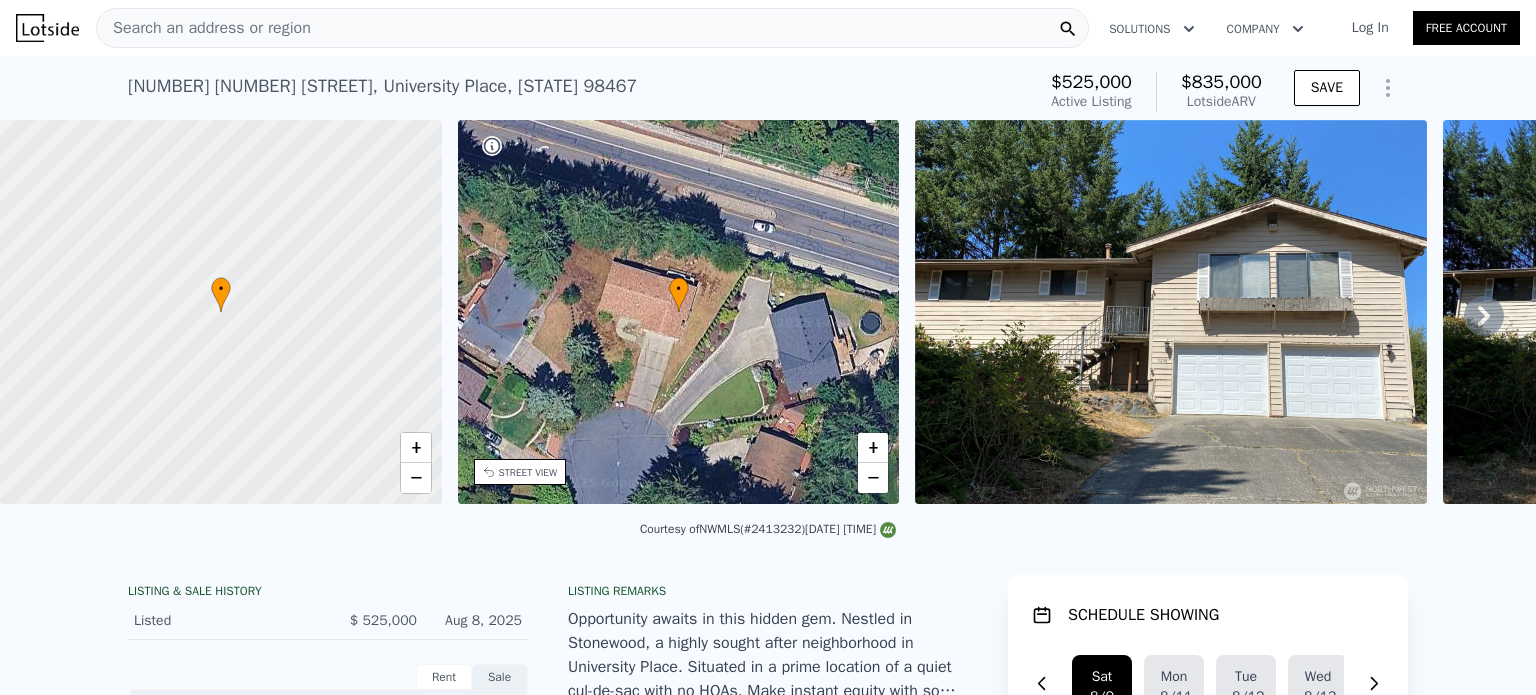 type on "2" 